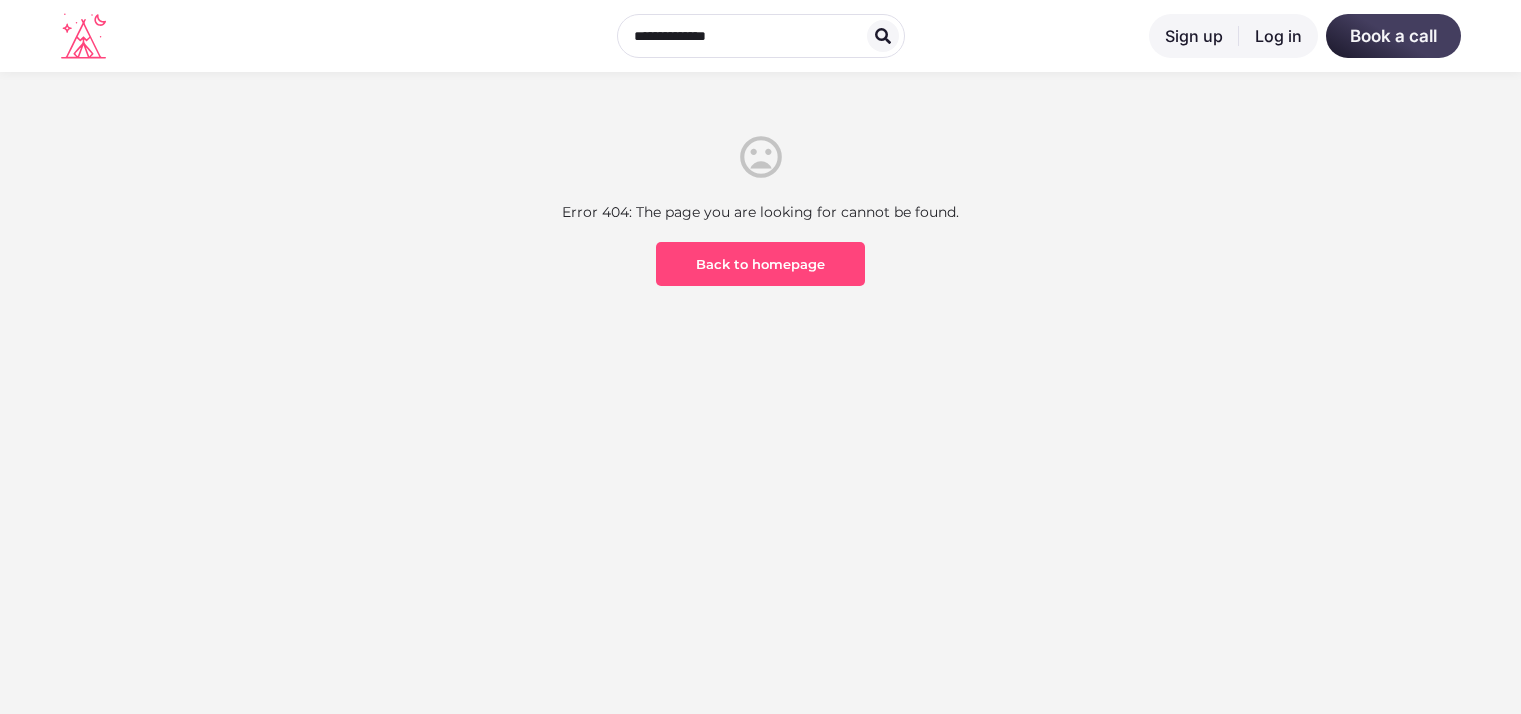 scroll, scrollTop: 0, scrollLeft: 0, axis: both 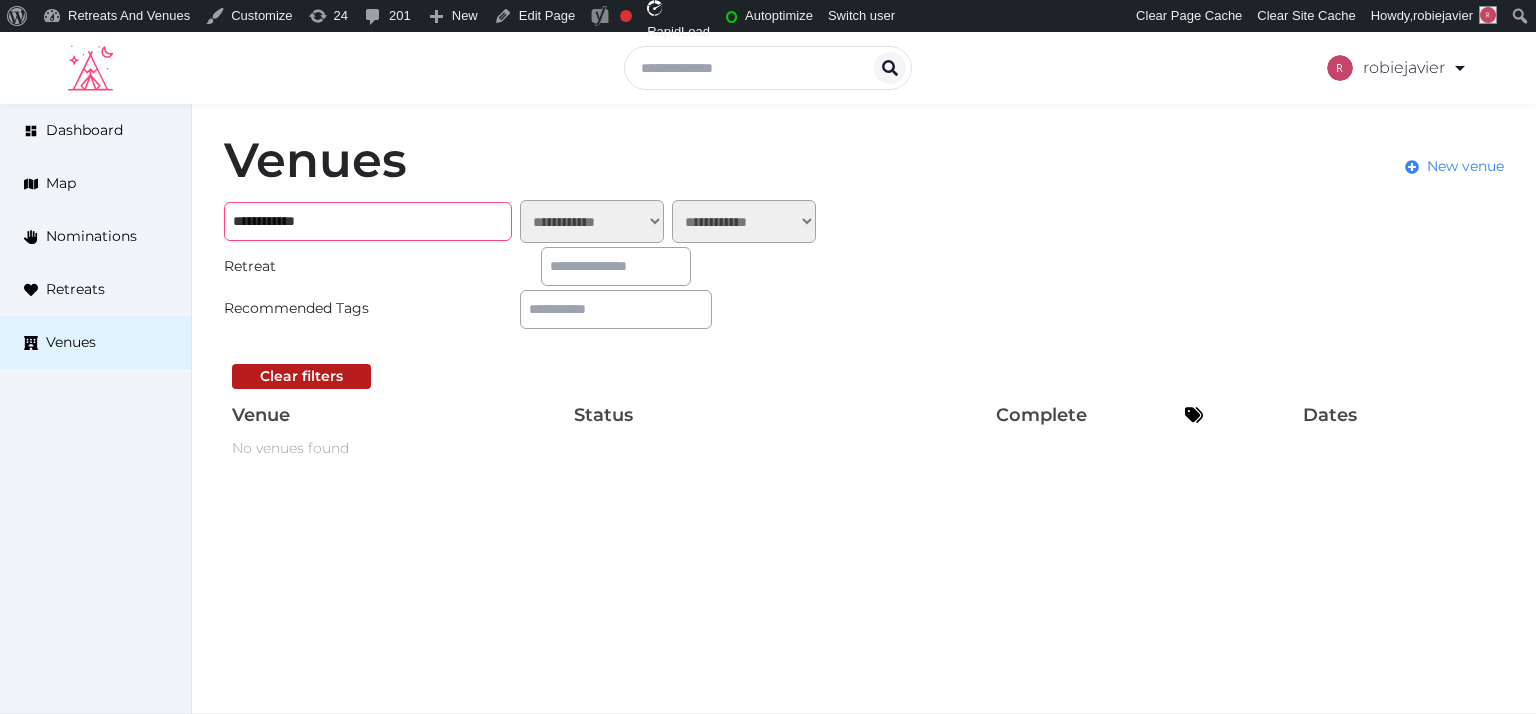 drag, startPoint x: 293, startPoint y: 214, endPoint x: 228, endPoint y: 214, distance: 65 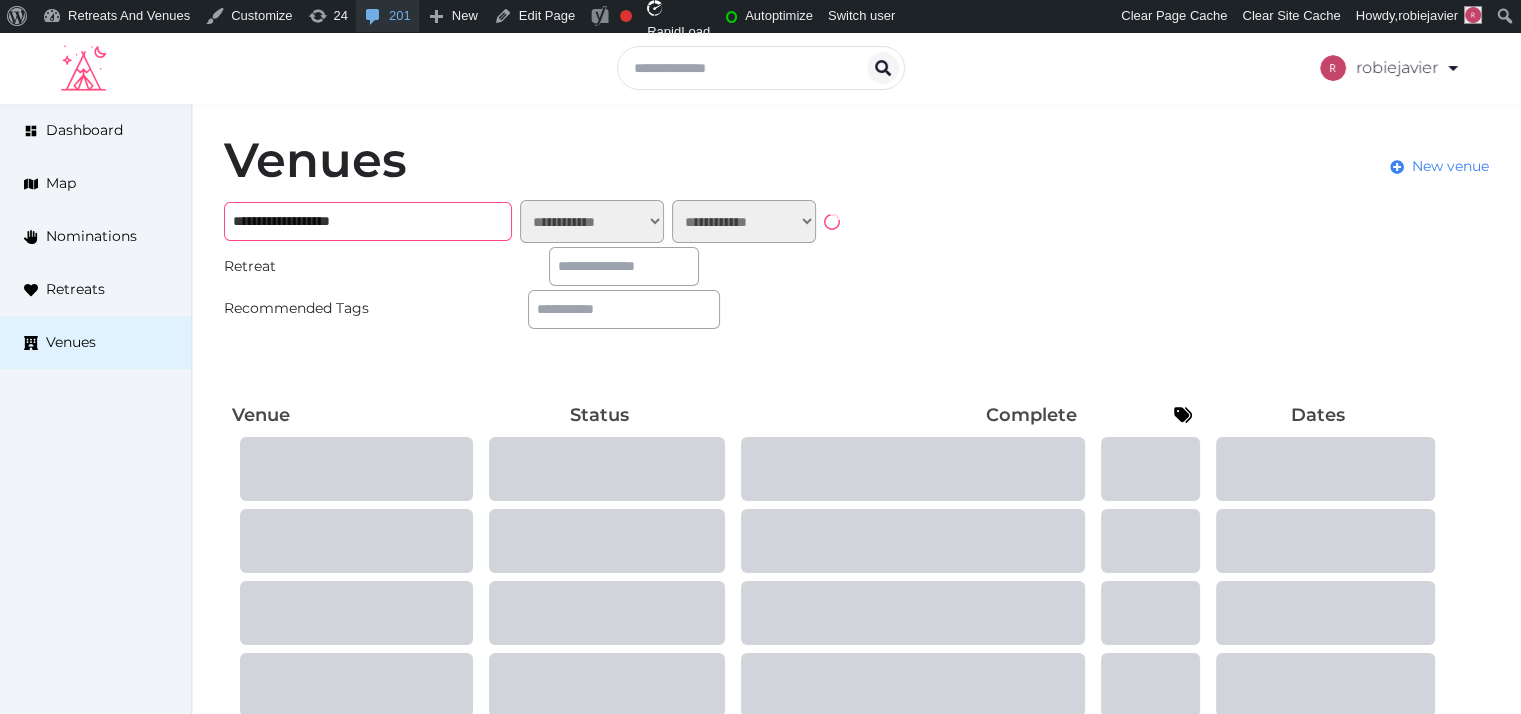 type on "**********" 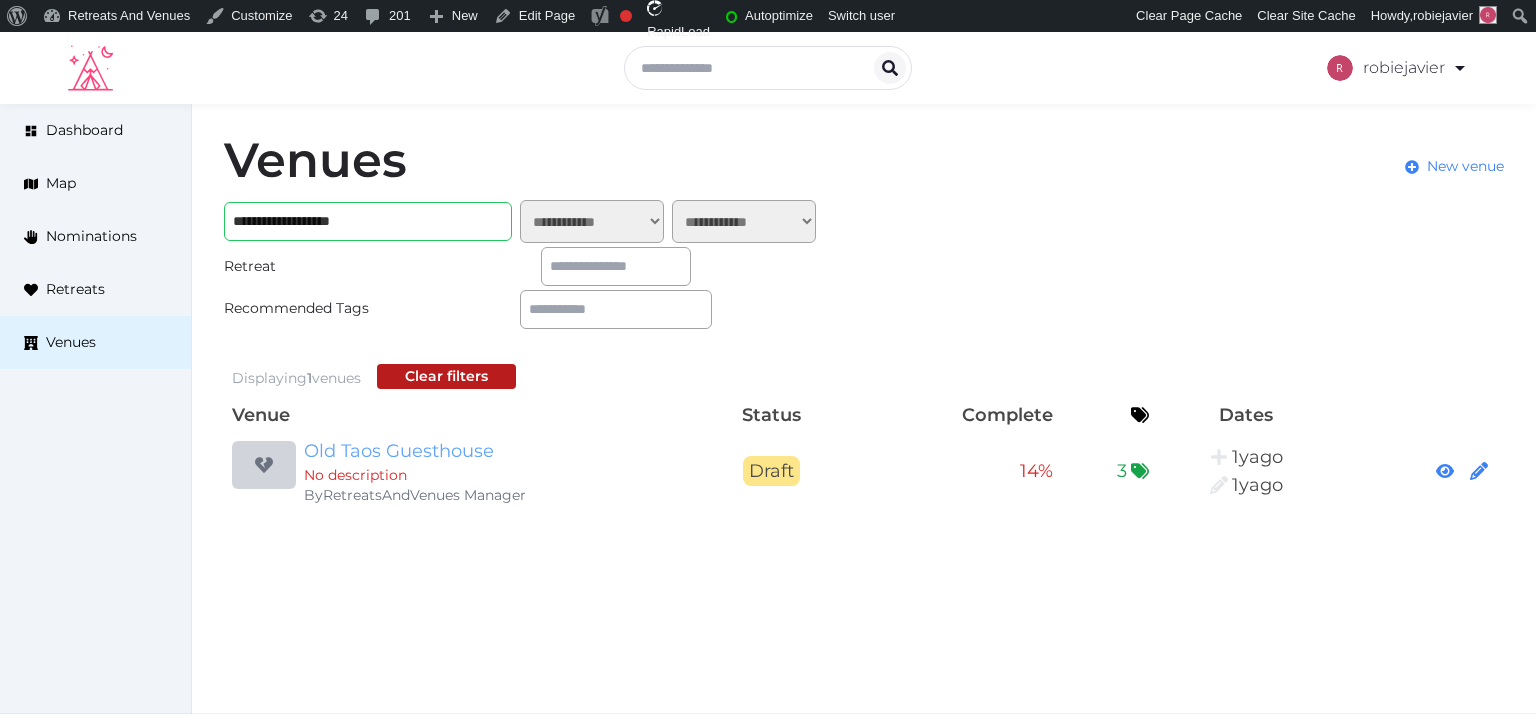 click on "Old Taos Guesthouse" at bounding box center (496, 451) 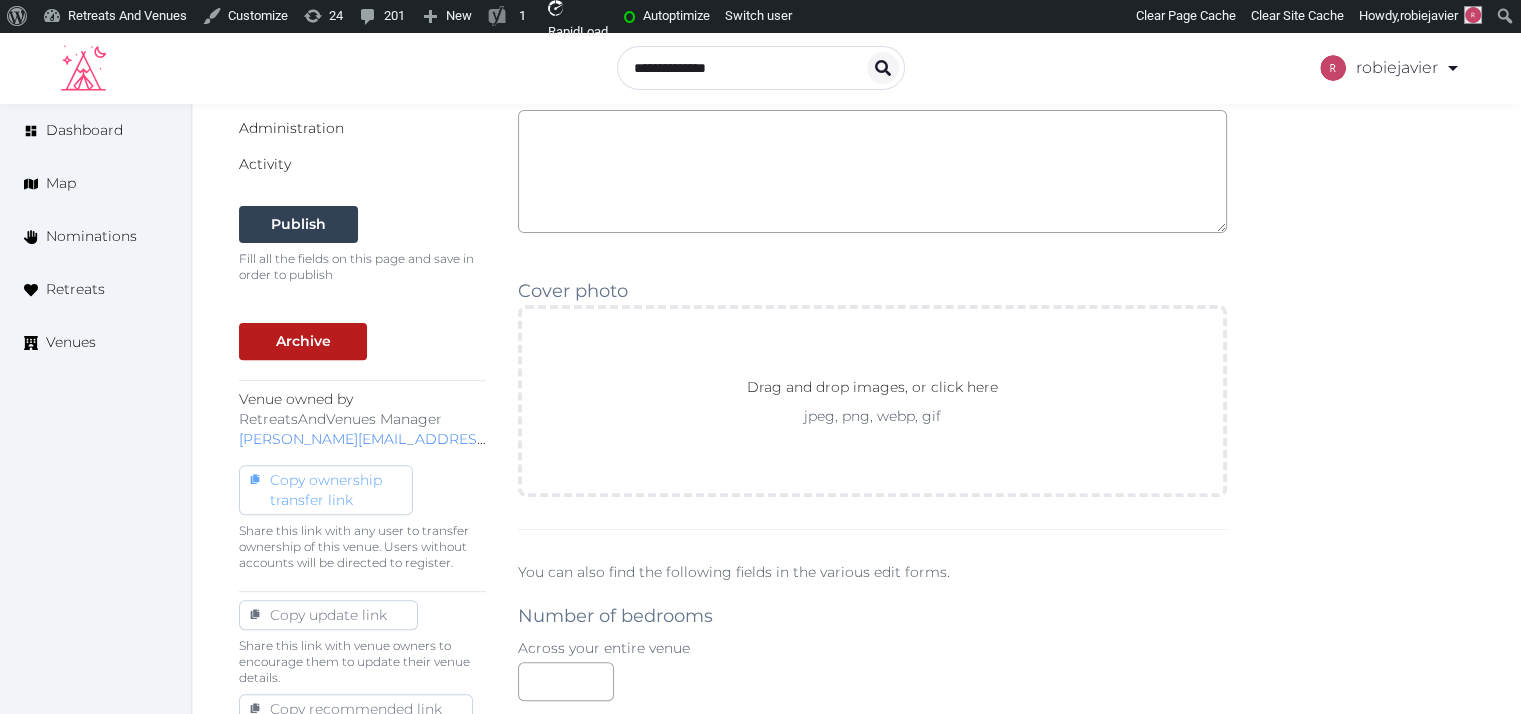 scroll, scrollTop: 1248, scrollLeft: 0, axis: vertical 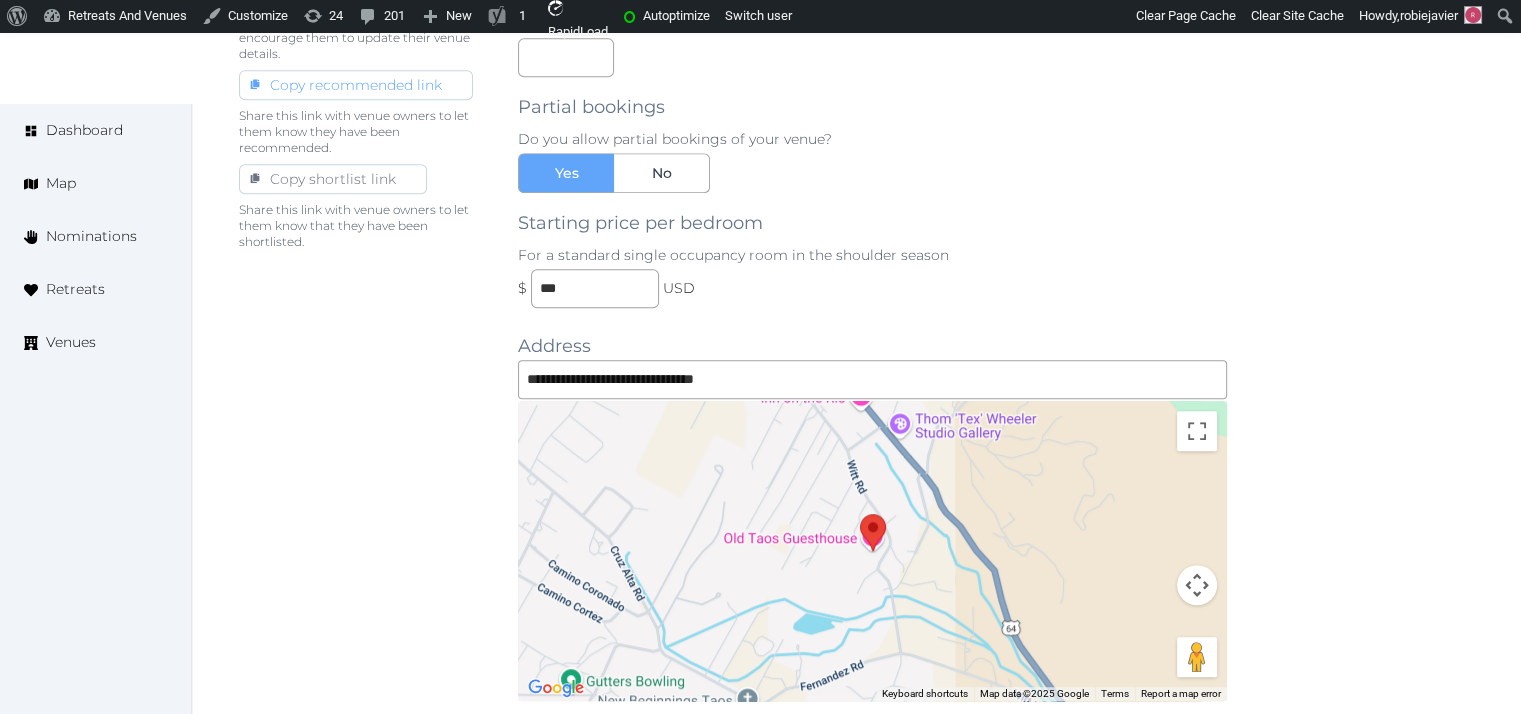 click on "Copy recommended link" at bounding box center [356, 85] 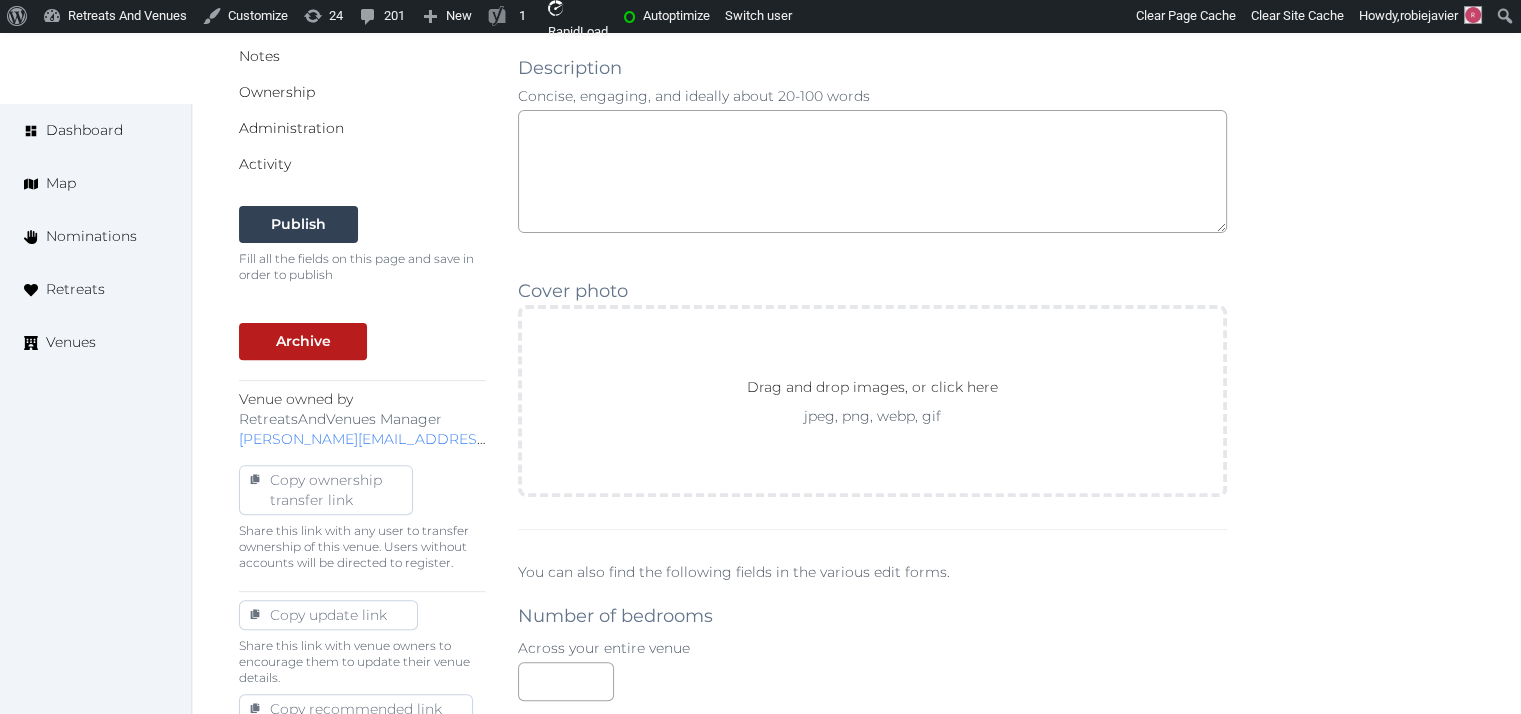 scroll, scrollTop: 1248, scrollLeft: 0, axis: vertical 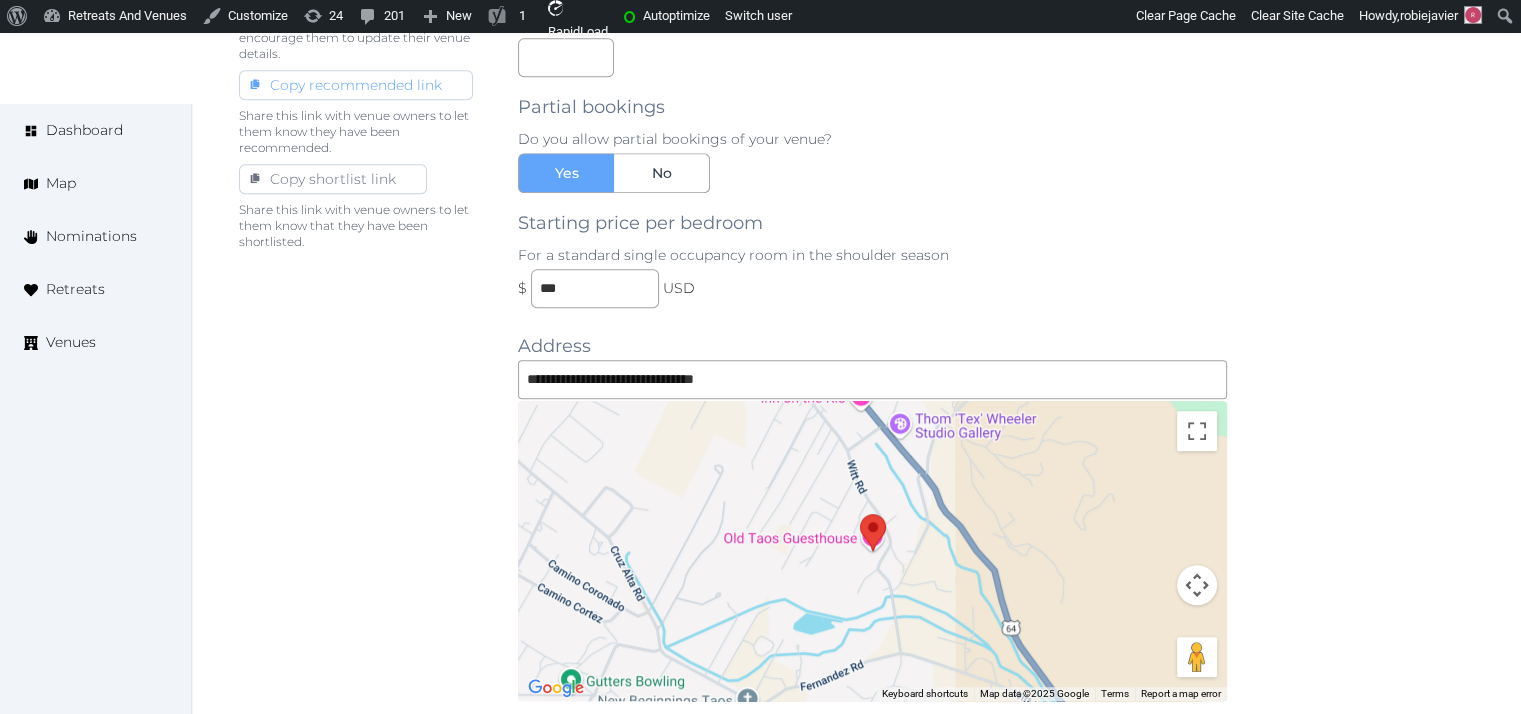 click on "Copy recommended link" at bounding box center [356, 85] 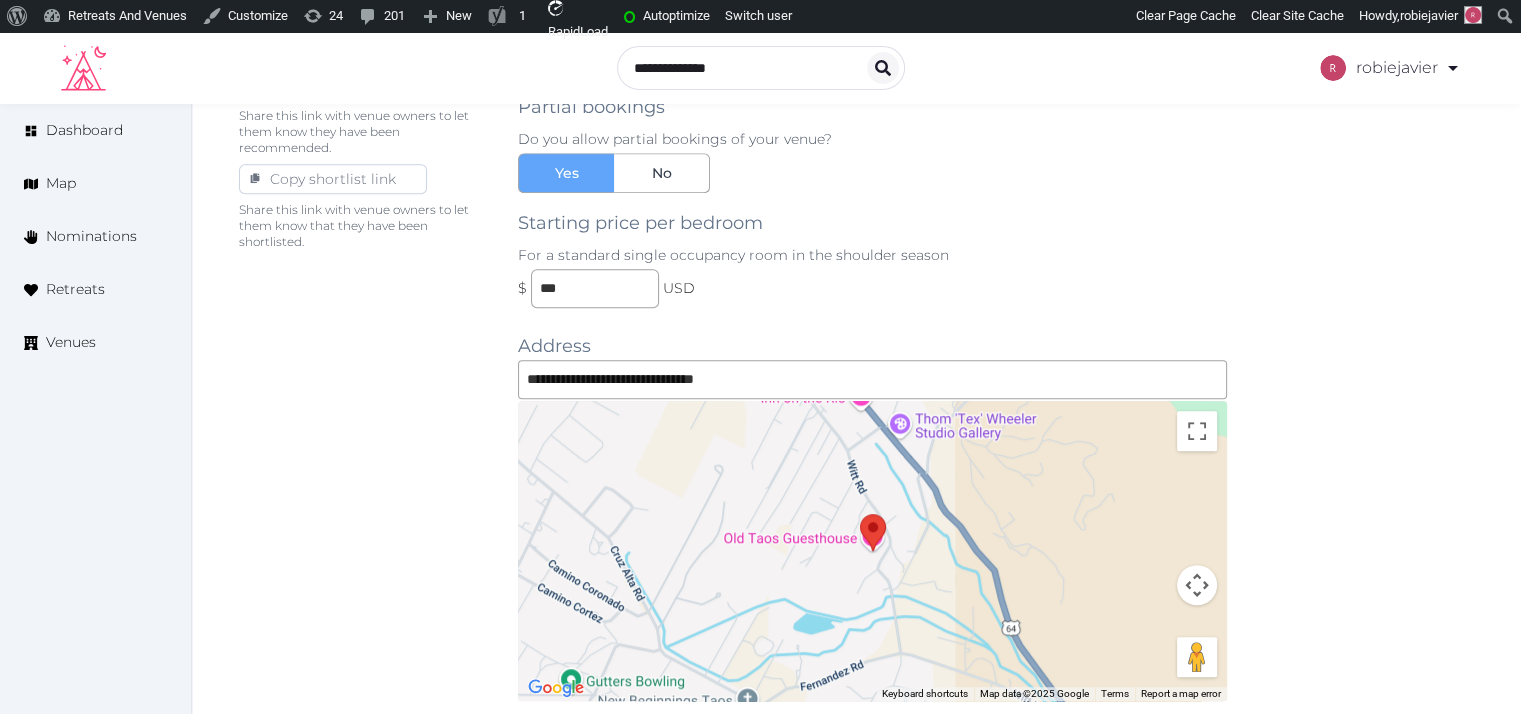 scroll, scrollTop: 0, scrollLeft: 0, axis: both 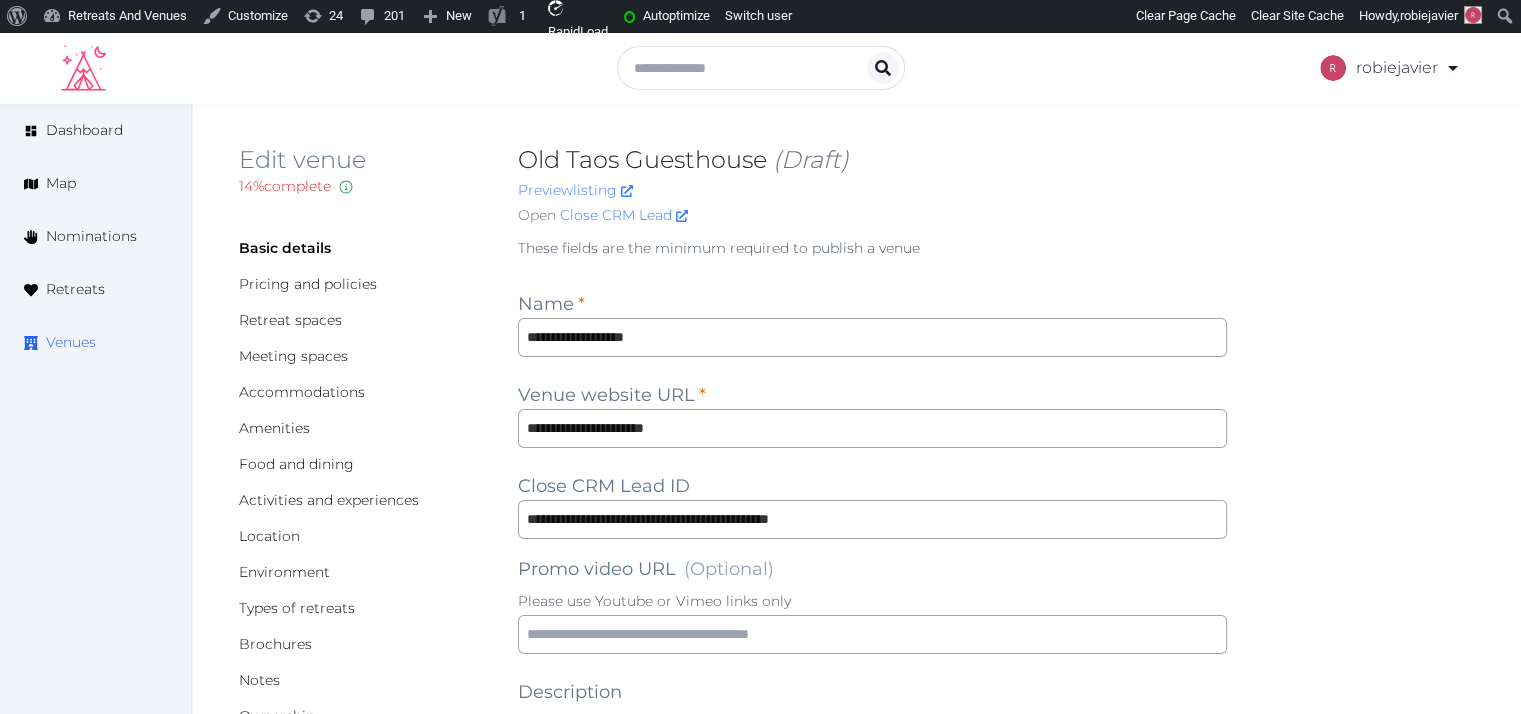 click on "Venues" at bounding box center [71, 342] 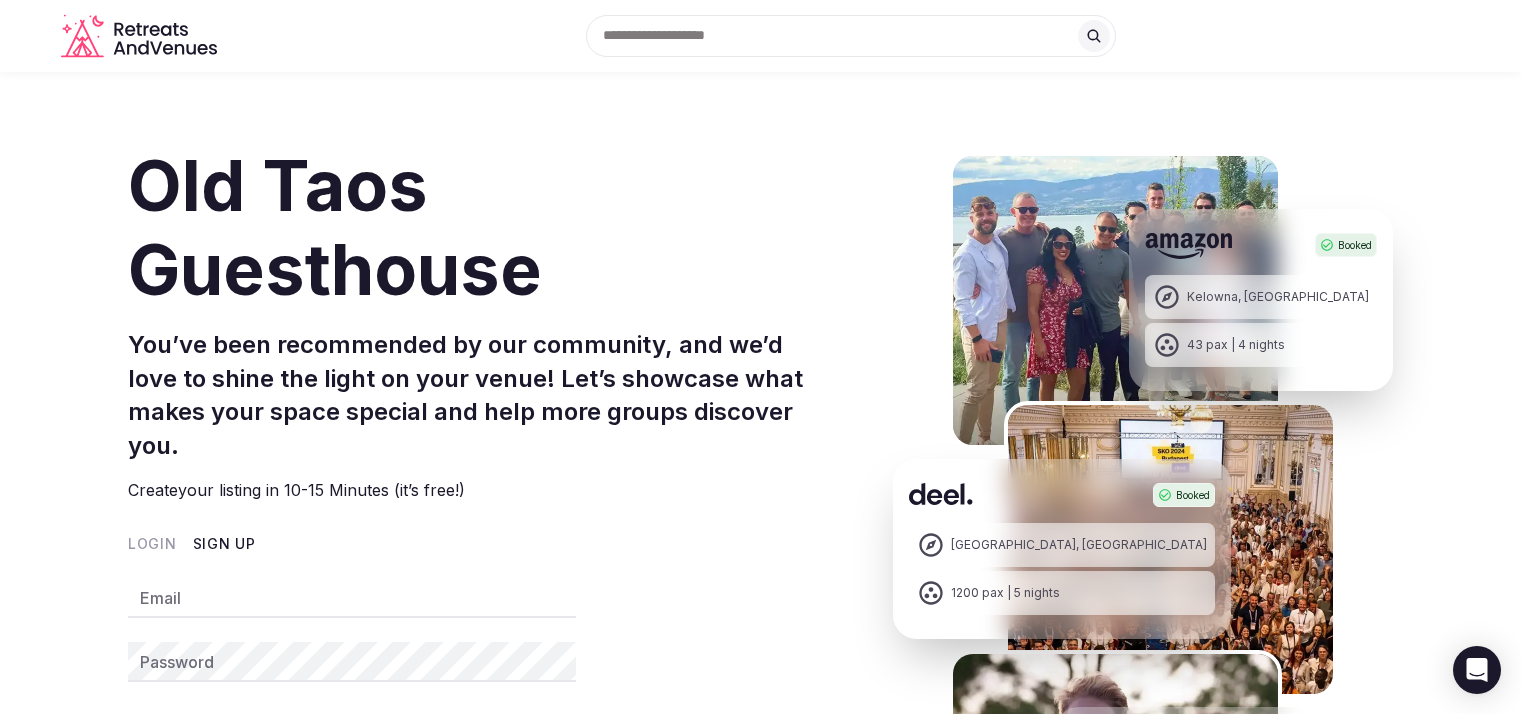 scroll, scrollTop: 0, scrollLeft: 0, axis: both 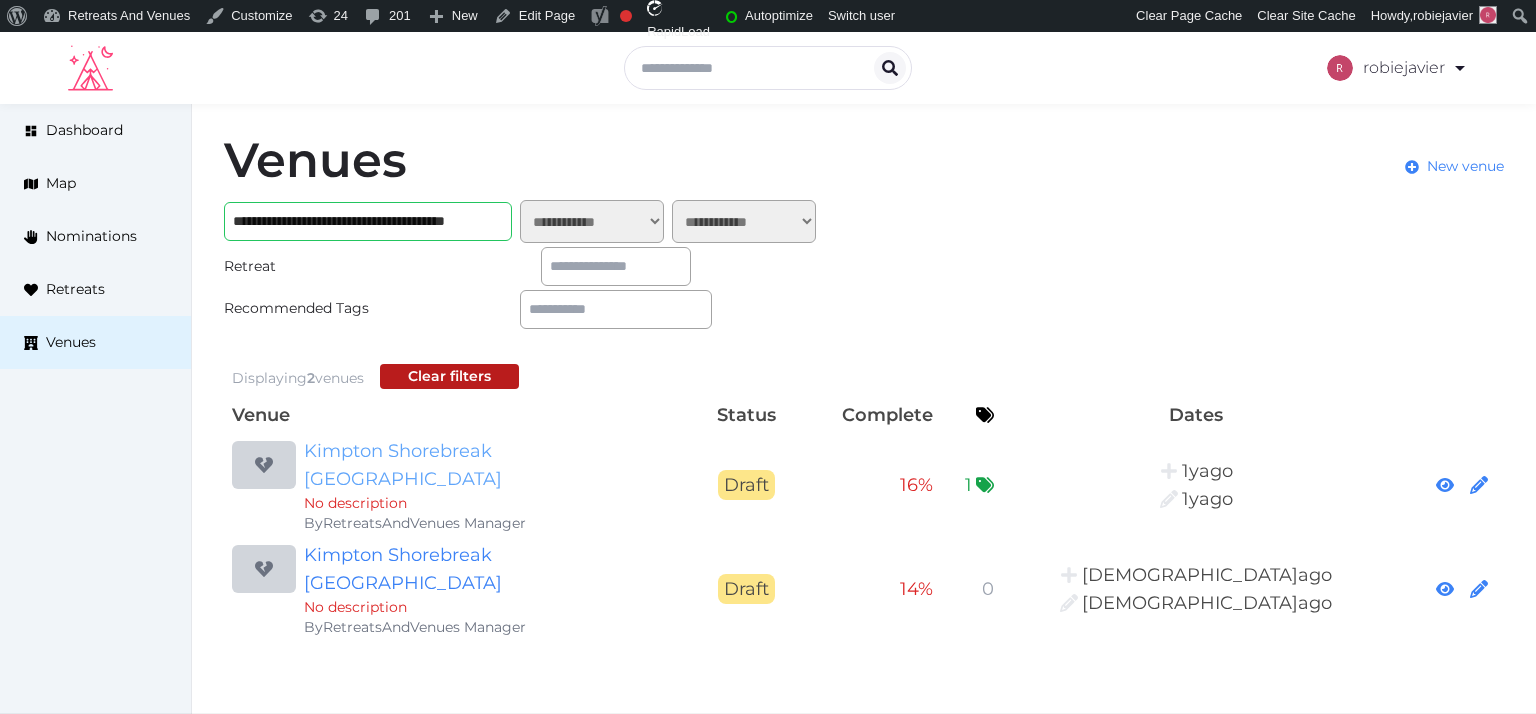 type on "**********" 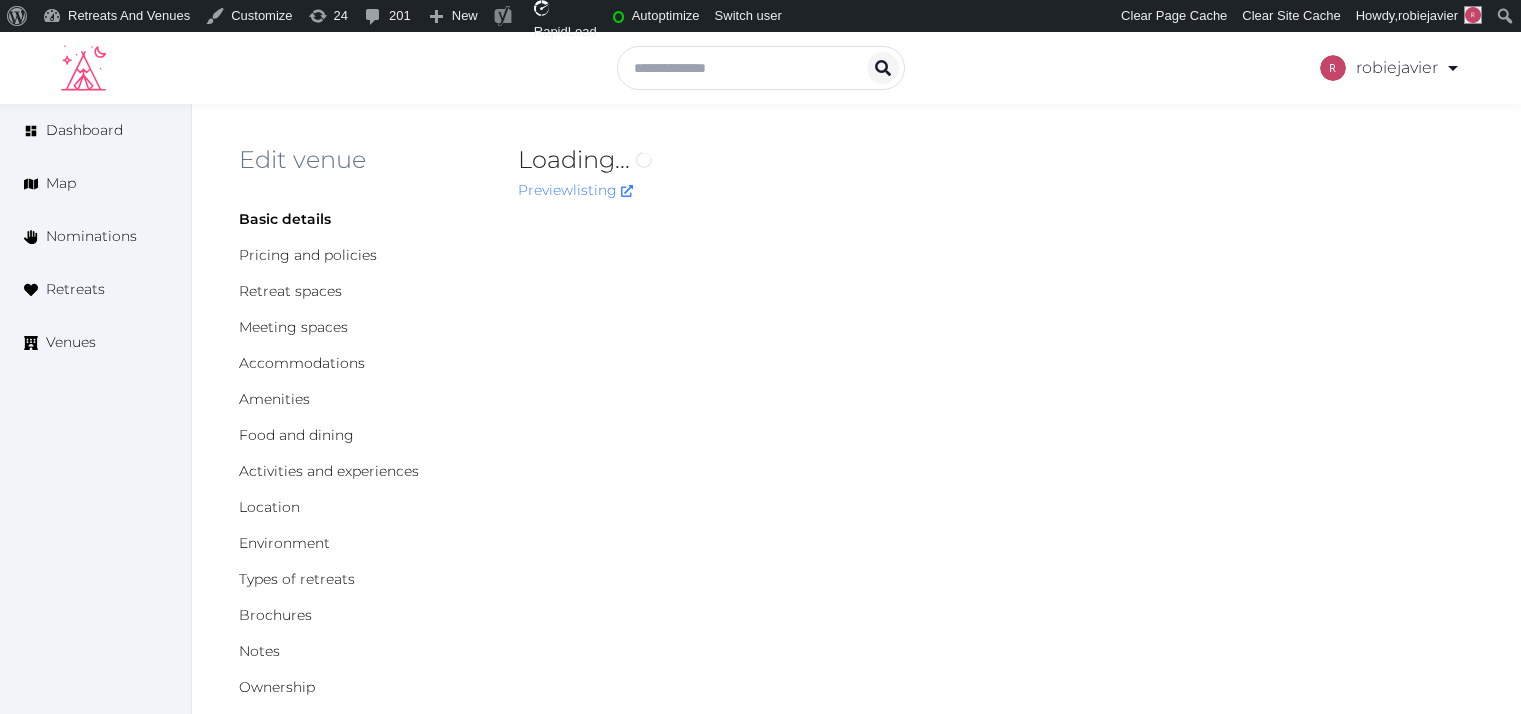 scroll, scrollTop: 0, scrollLeft: 0, axis: both 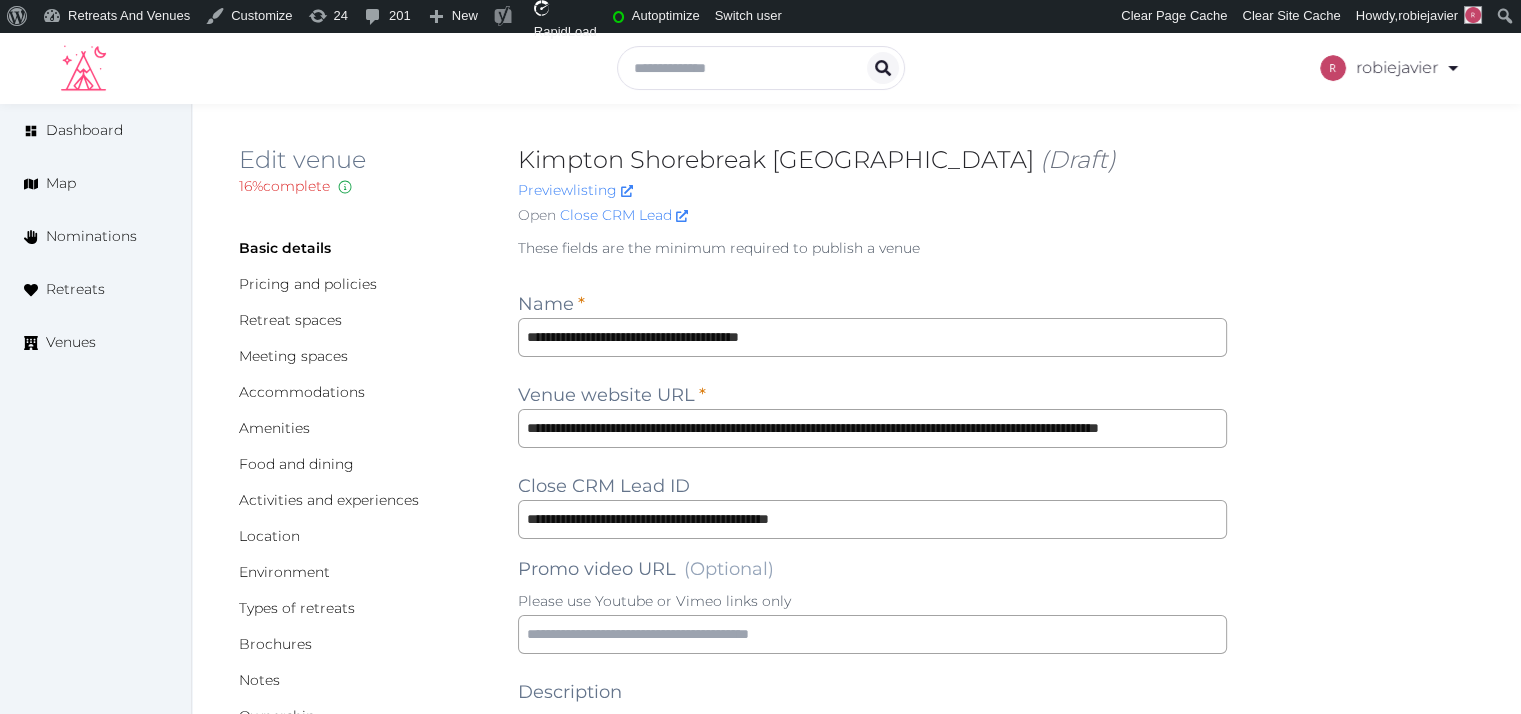 type on "***" 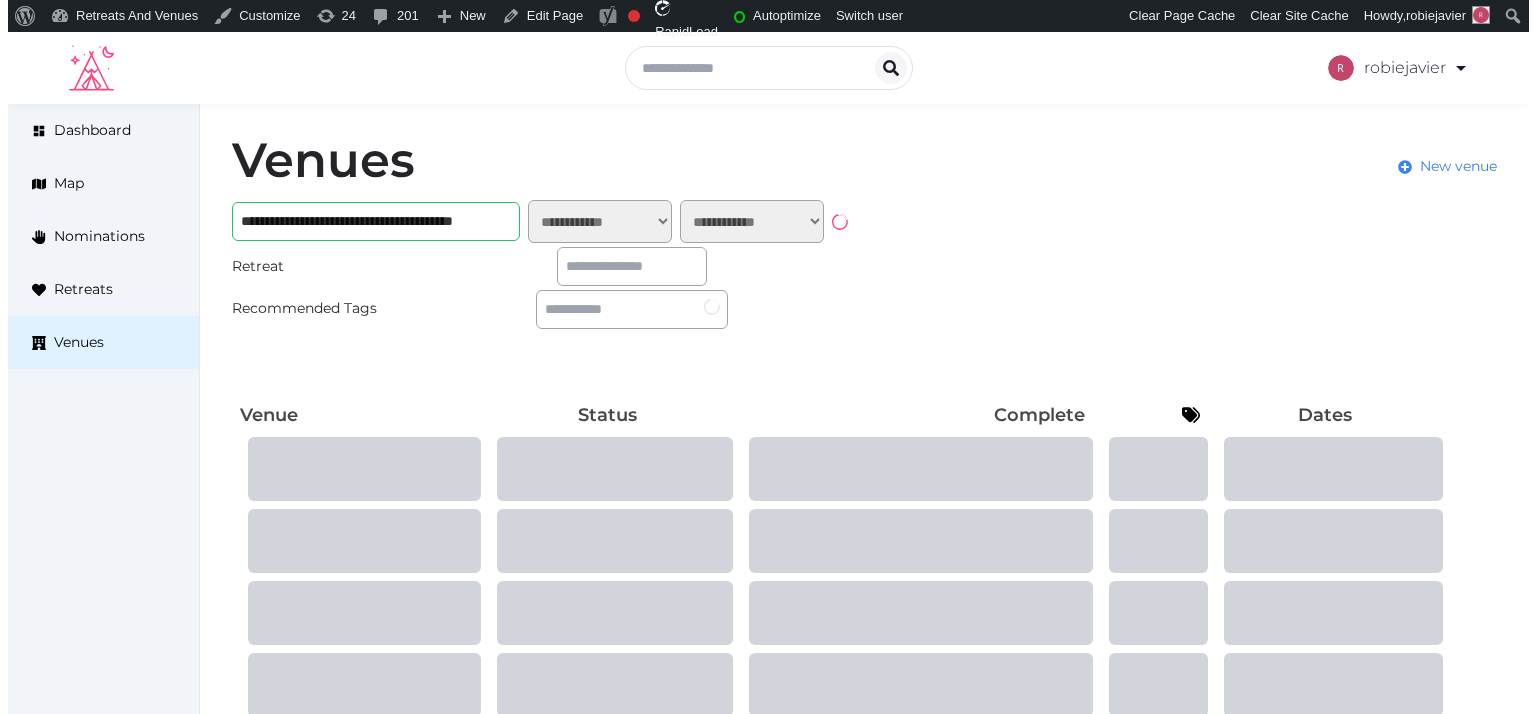 scroll, scrollTop: 0, scrollLeft: 0, axis: both 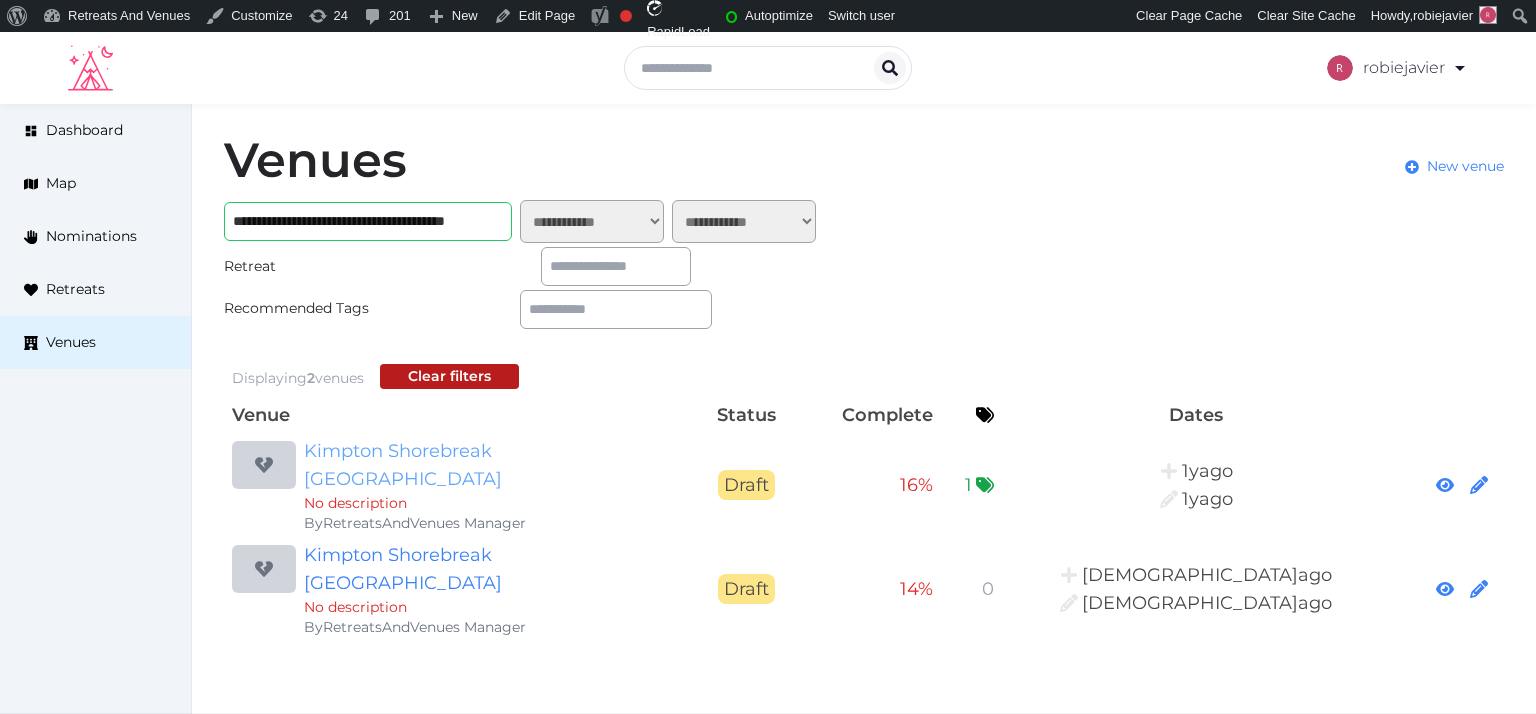 click on "Kimpton Shorebreak [GEOGRAPHIC_DATA]" at bounding box center [496, 465] 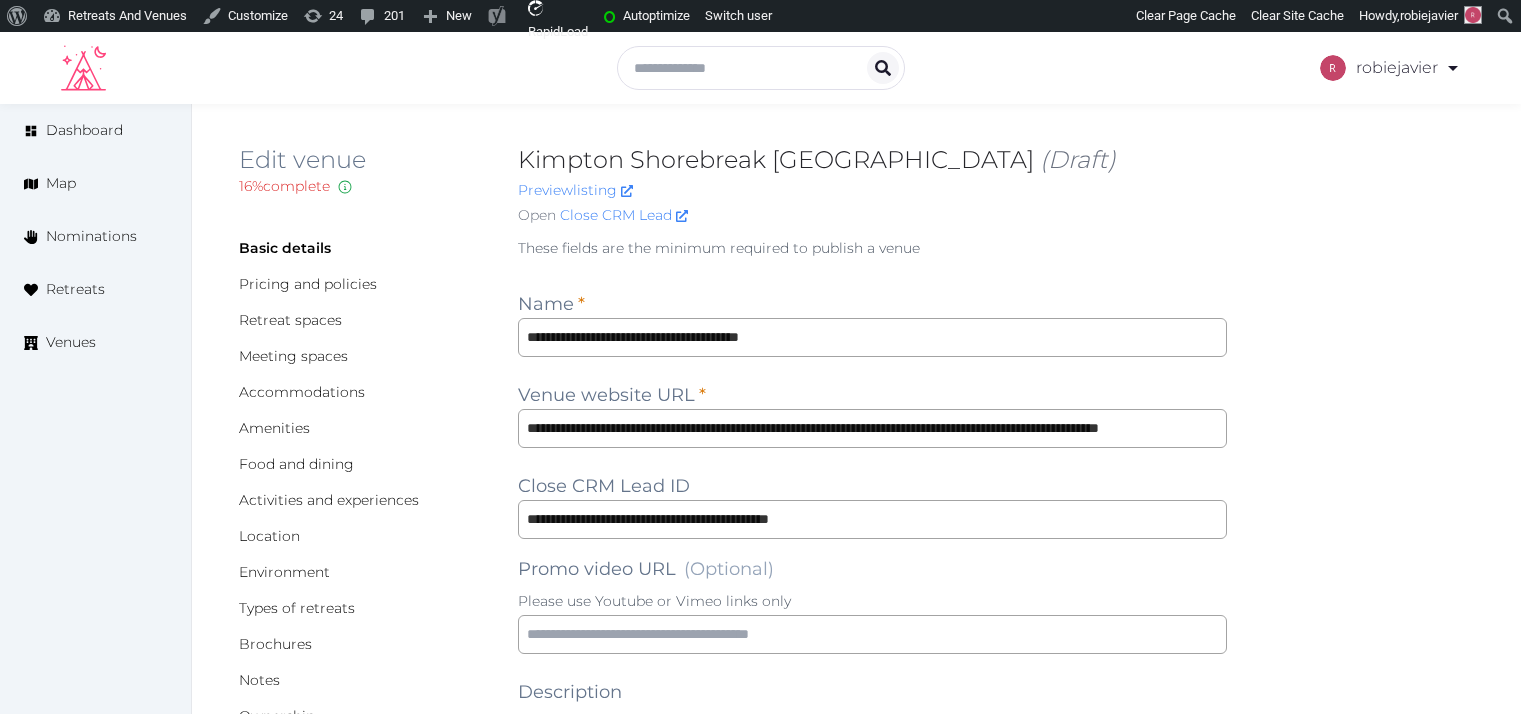scroll, scrollTop: 0, scrollLeft: 0, axis: both 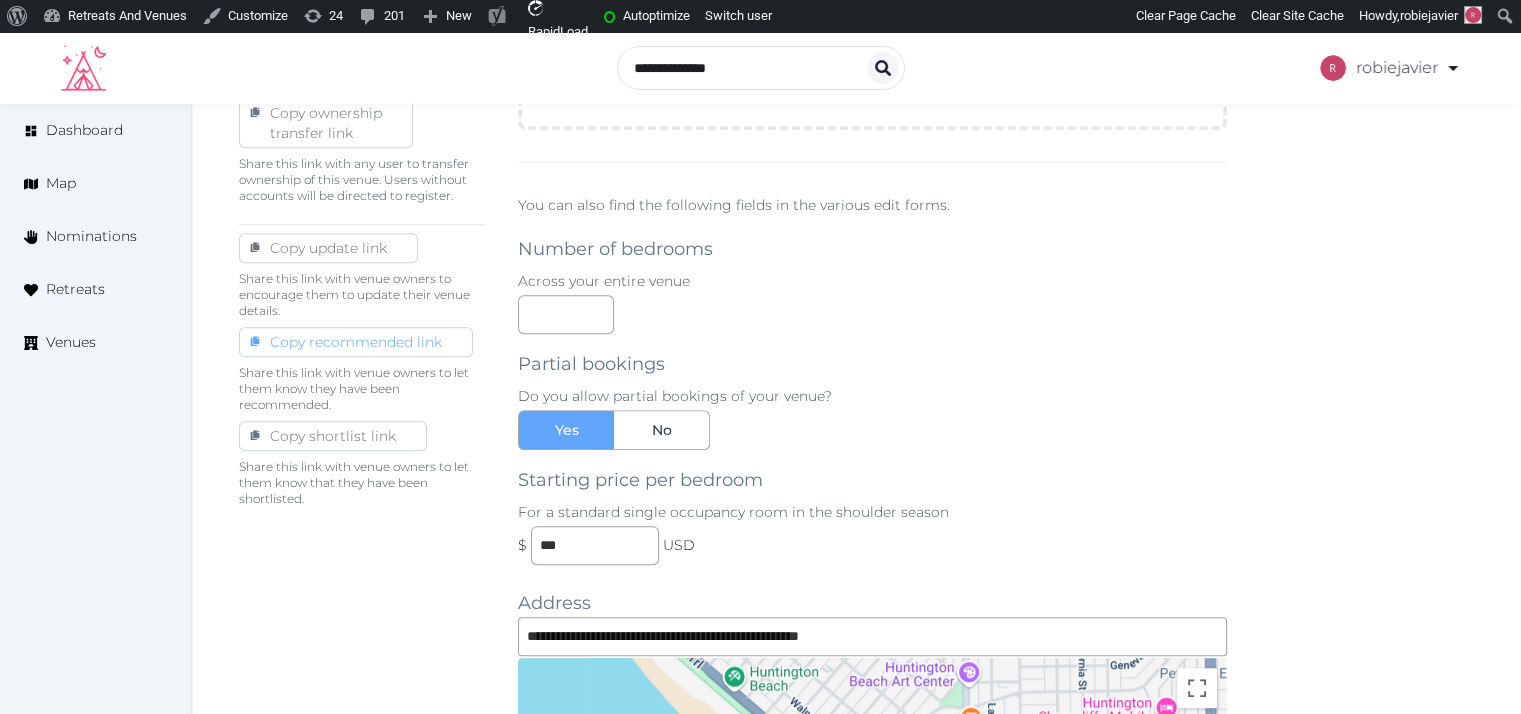 click on "Copy recommended link" at bounding box center (356, 342) 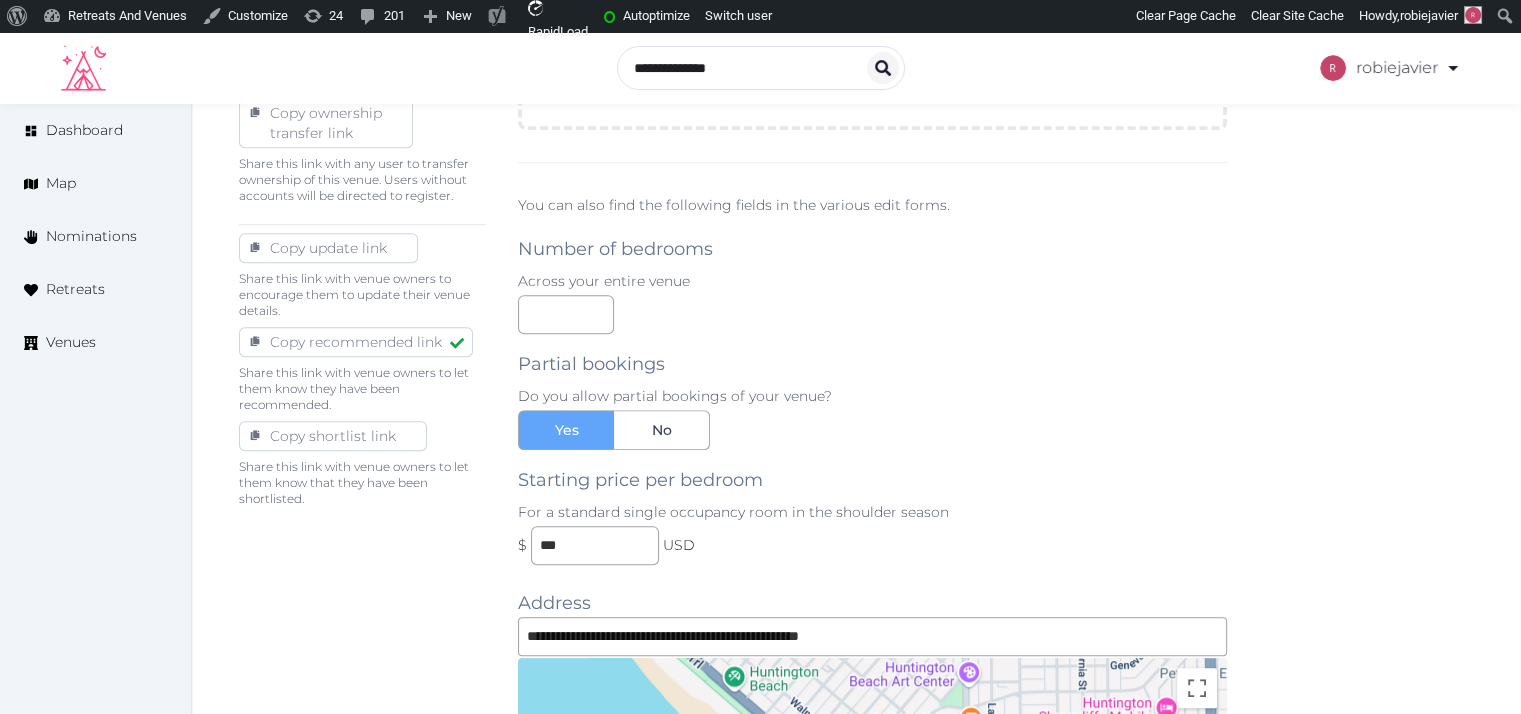 scroll, scrollTop: 0, scrollLeft: 0, axis: both 